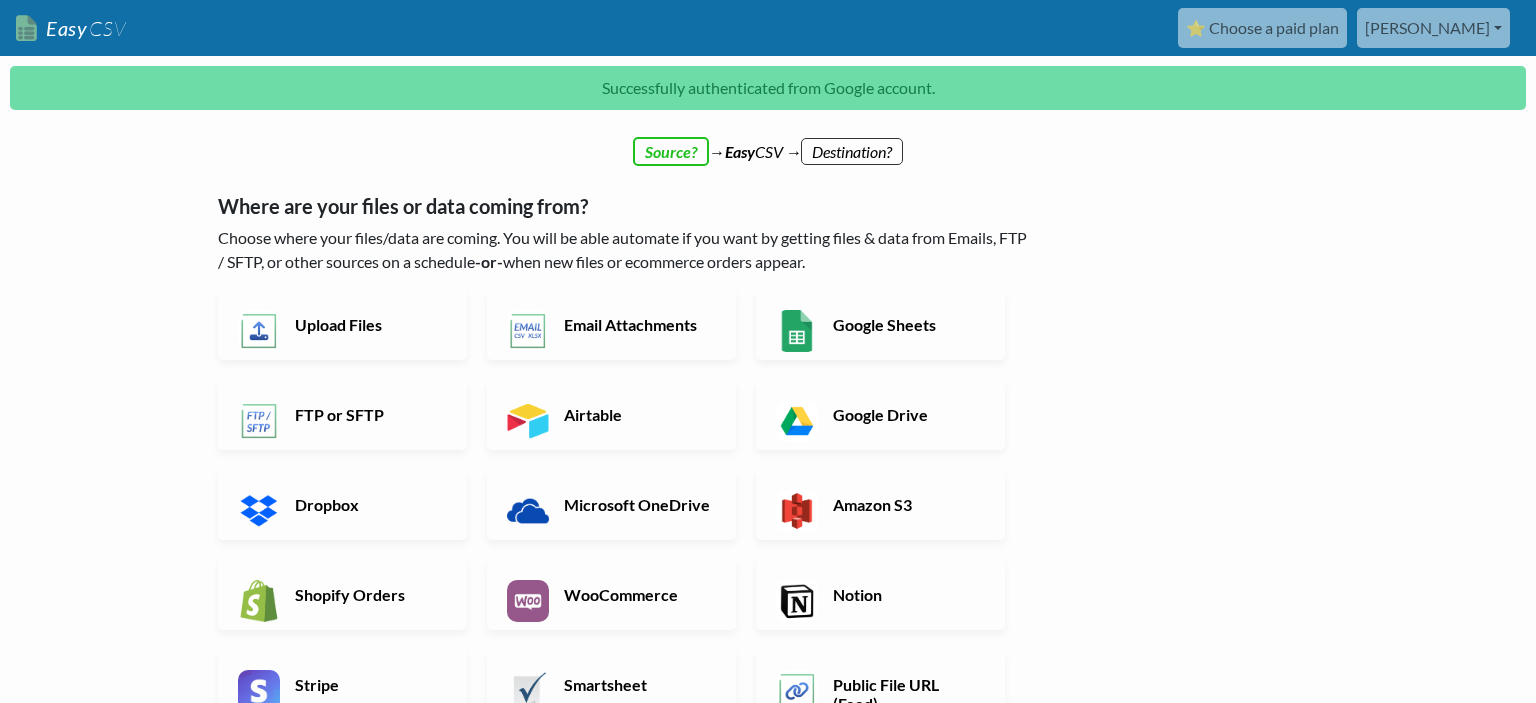 scroll, scrollTop: 0, scrollLeft: 0, axis: both 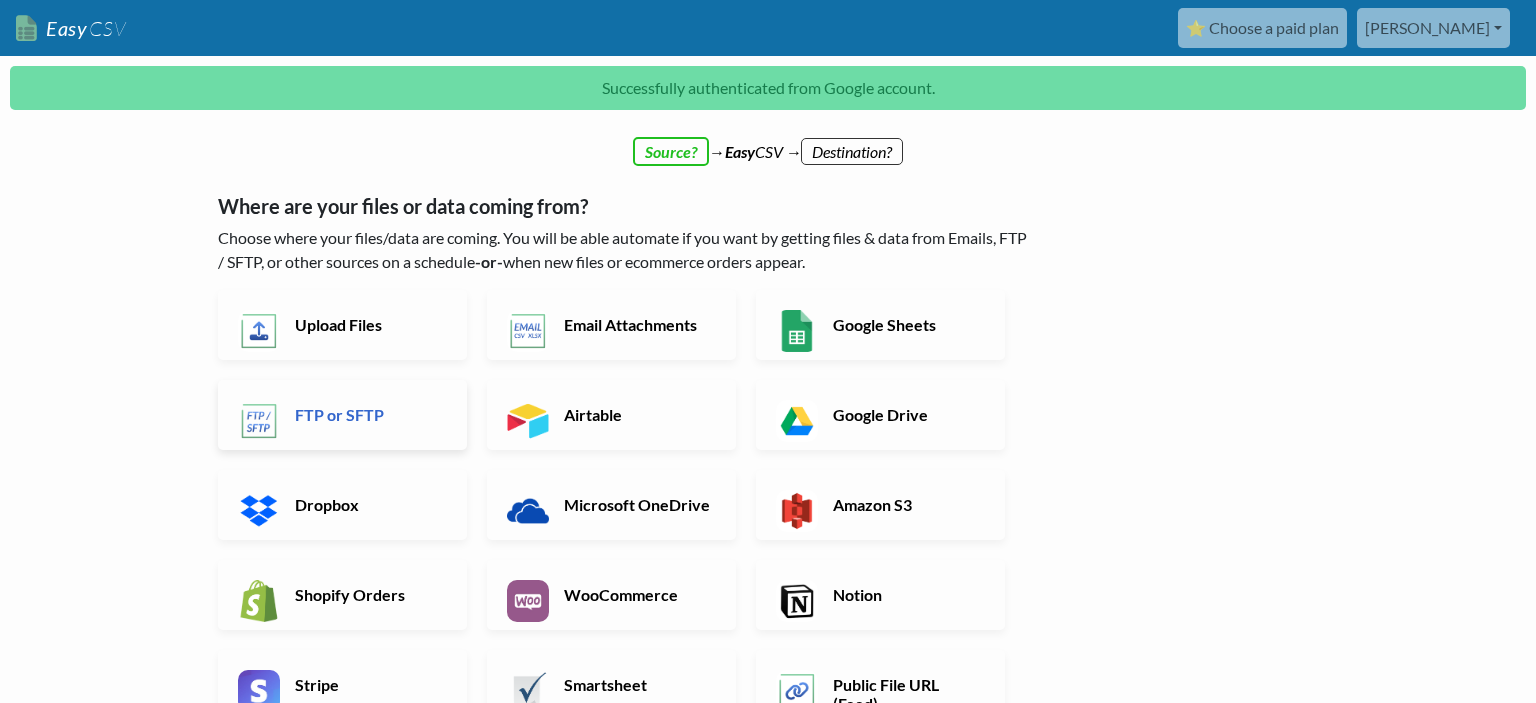 click on "FTP or SFTP" at bounding box center [342, 415] 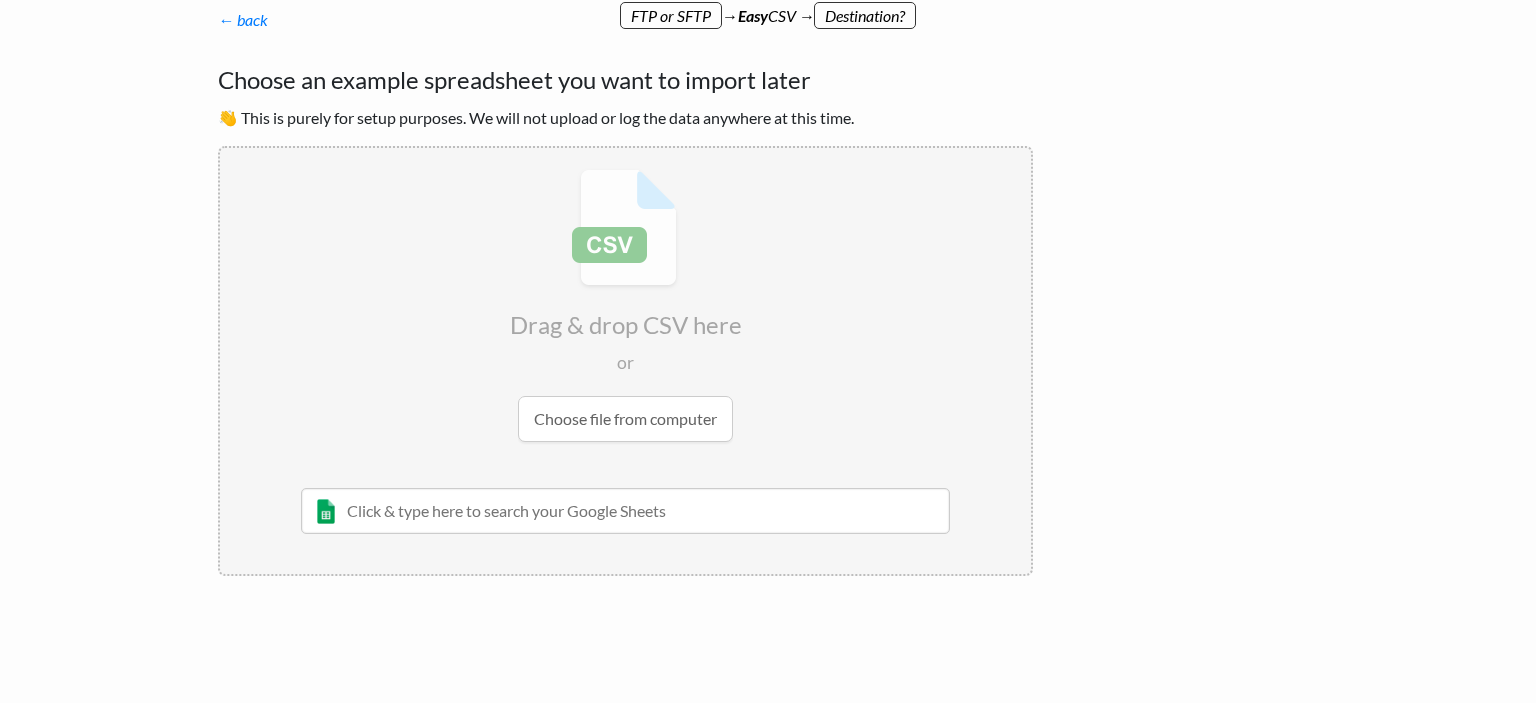 scroll, scrollTop: 136, scrollLeft: 0, axis: vertical 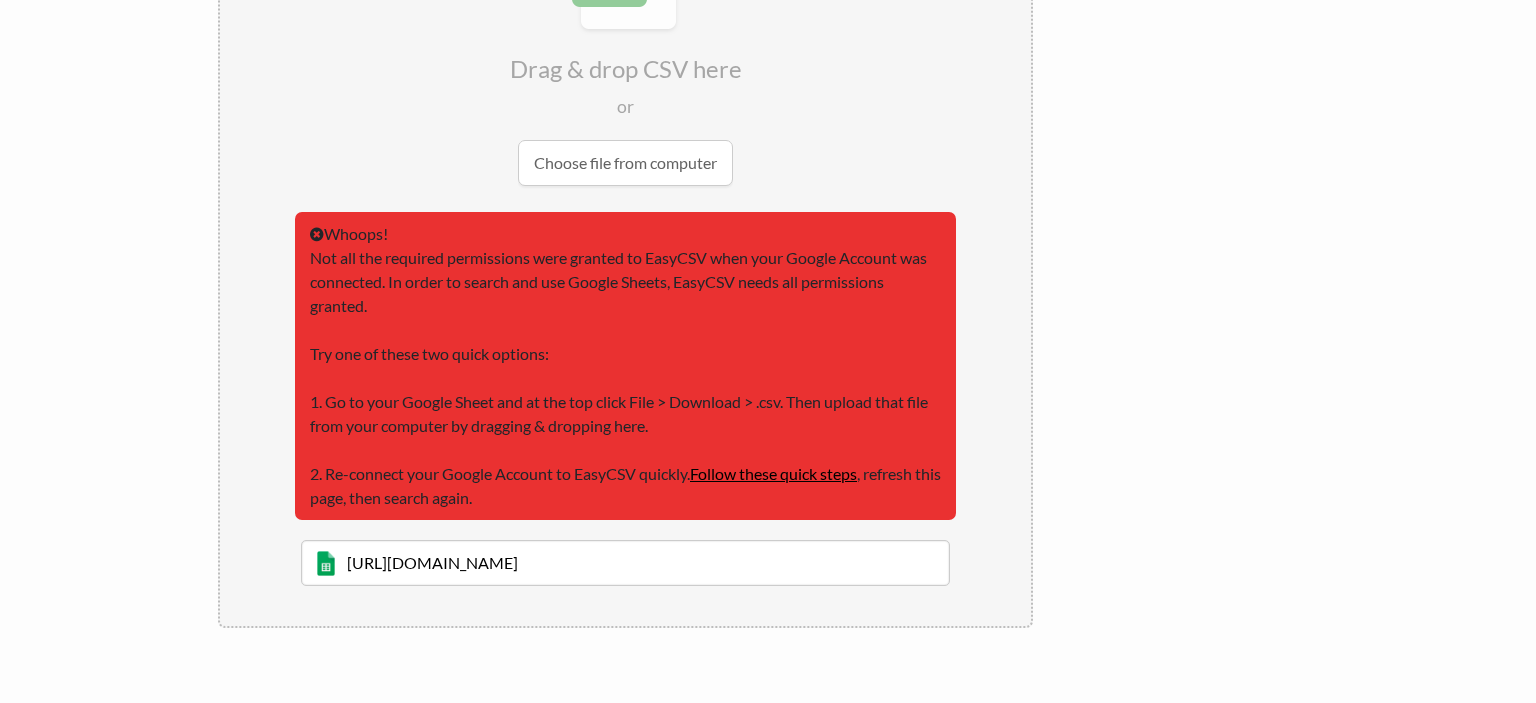 type on "[URL][DOMAIN_NAME]" 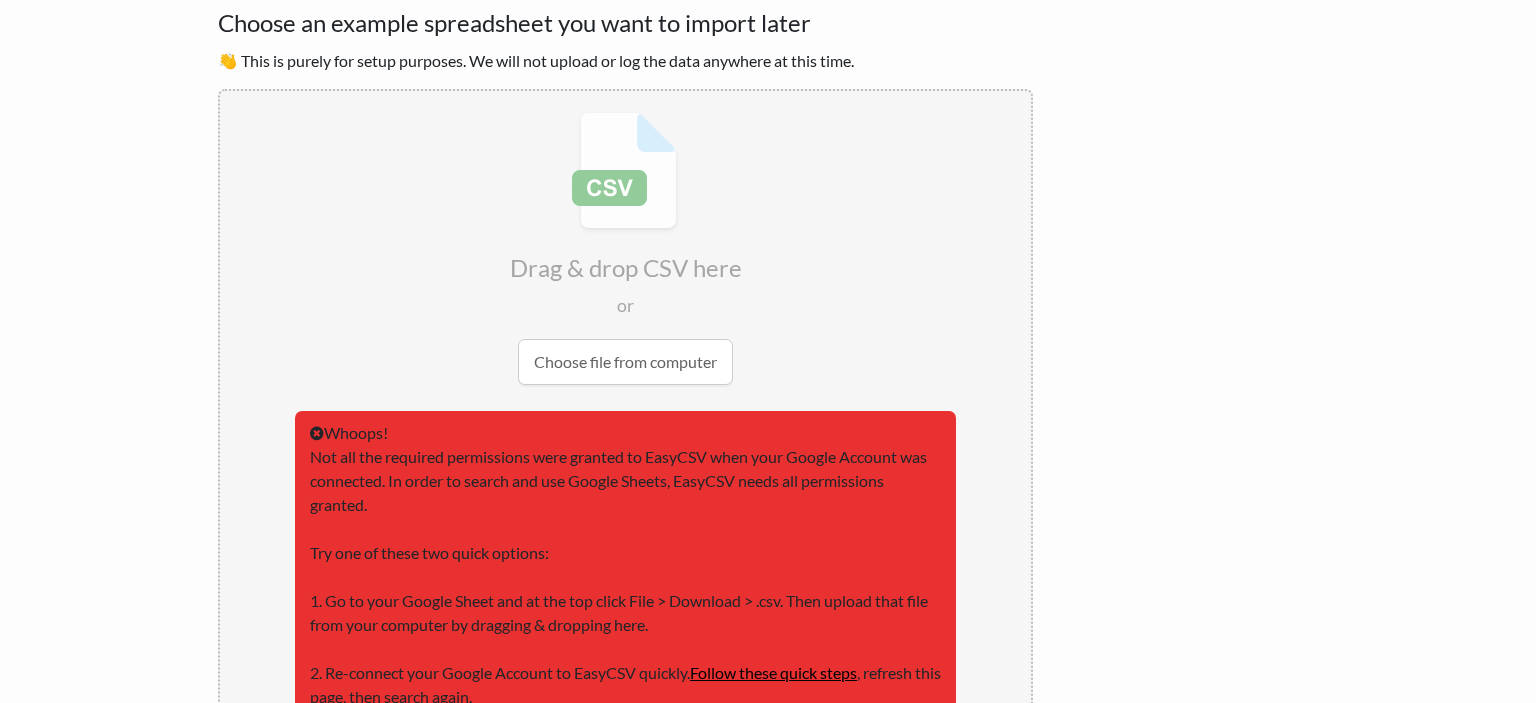 scroll, scrollTop: 175, scrollLeft: 0, axis: vertical 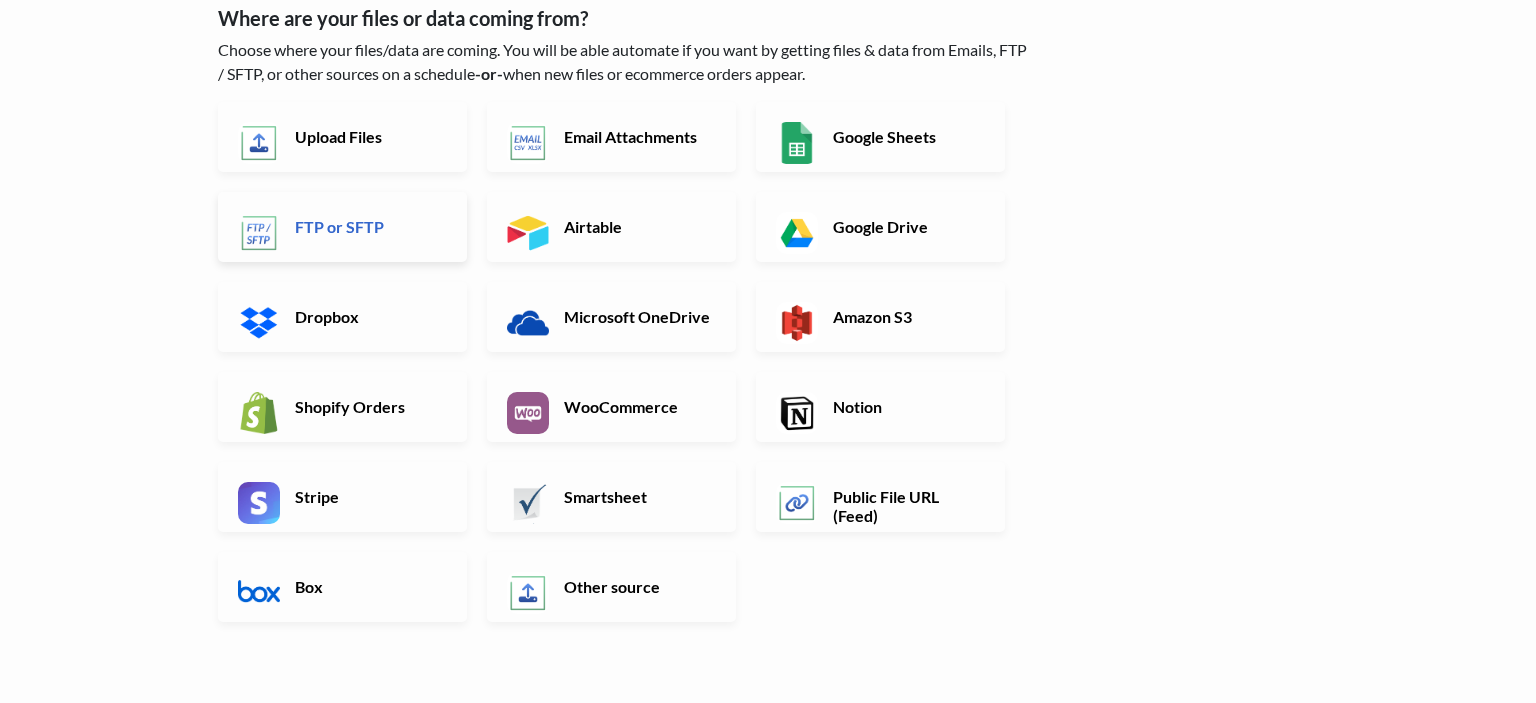 click on "FTP or SFTP" at bounding box center (368, 226) 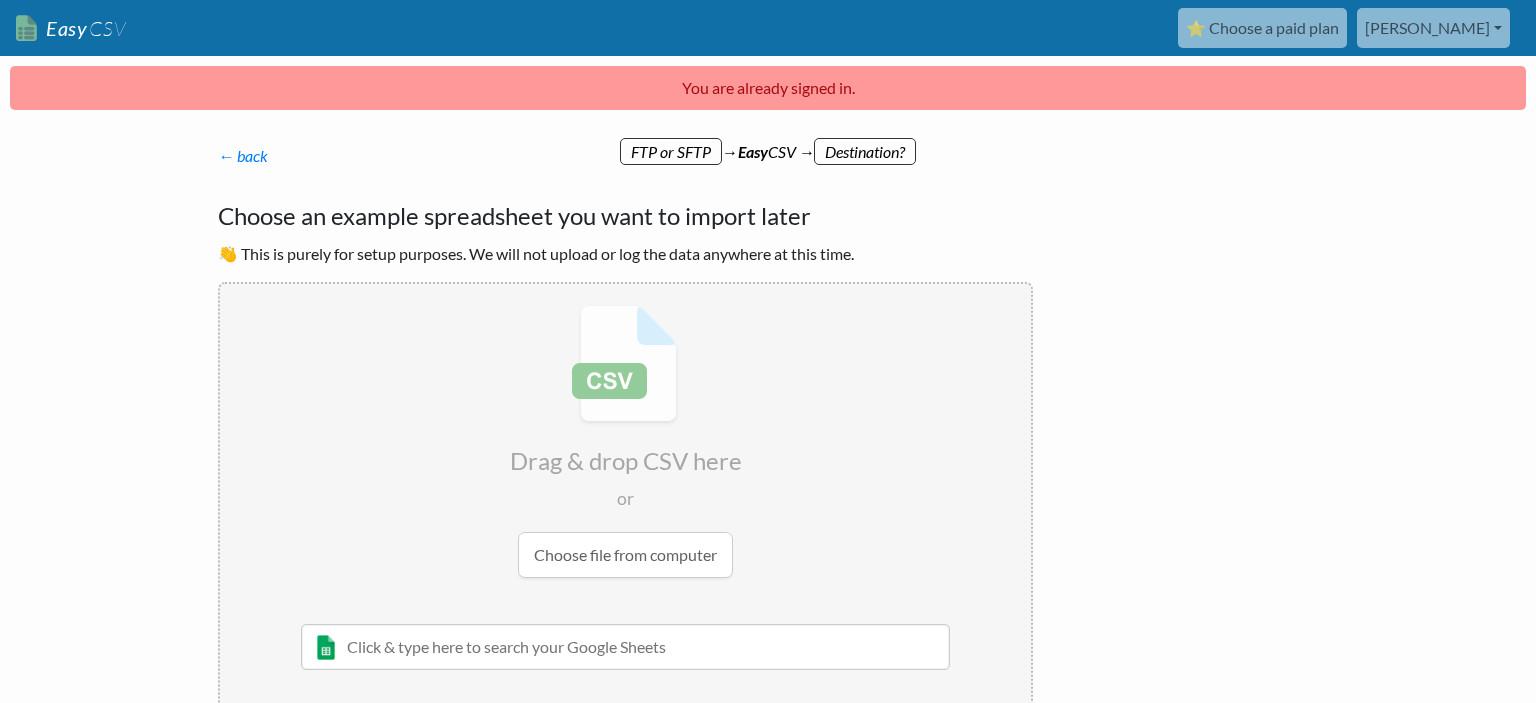 scroll, scrollTop: 152, scrollLeft: 0, axis: vertical 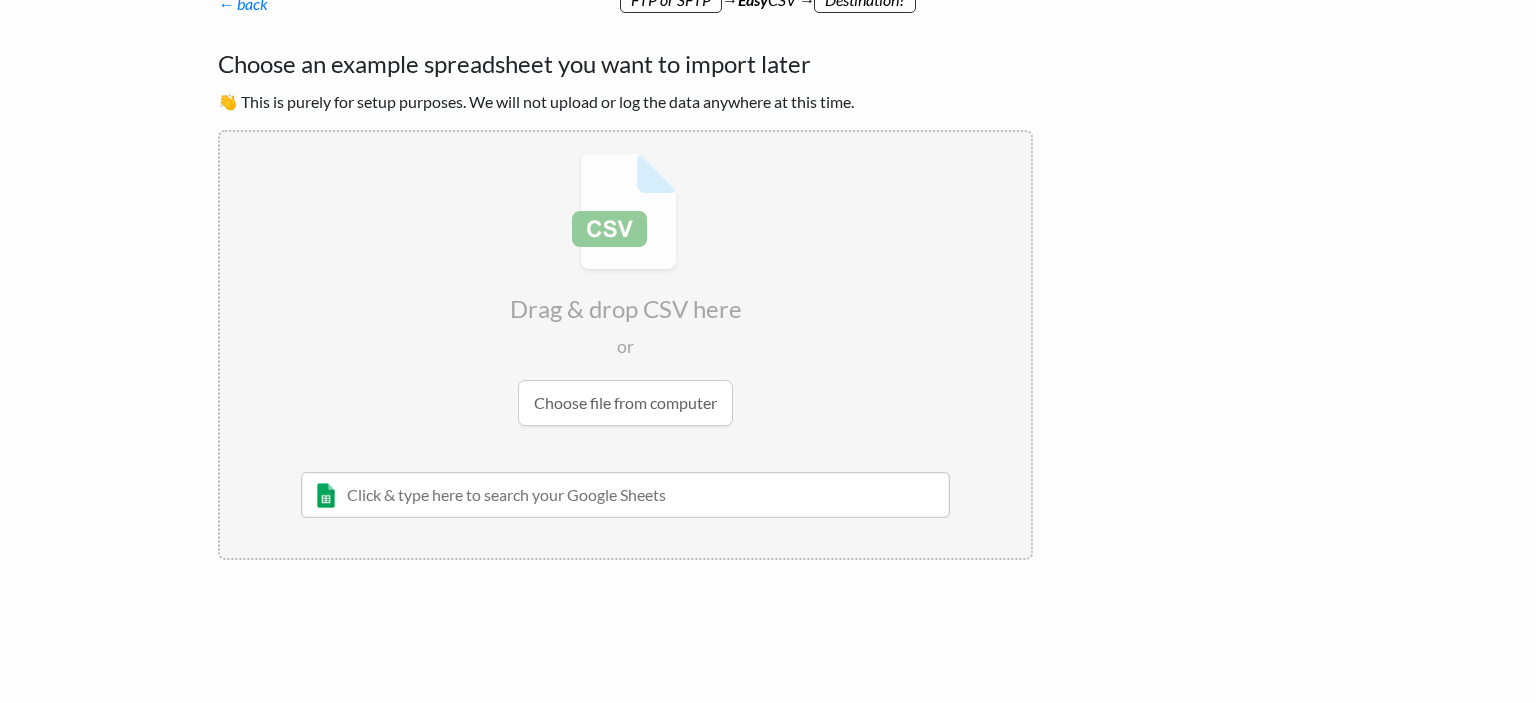 click at bounding box center [625, 495] 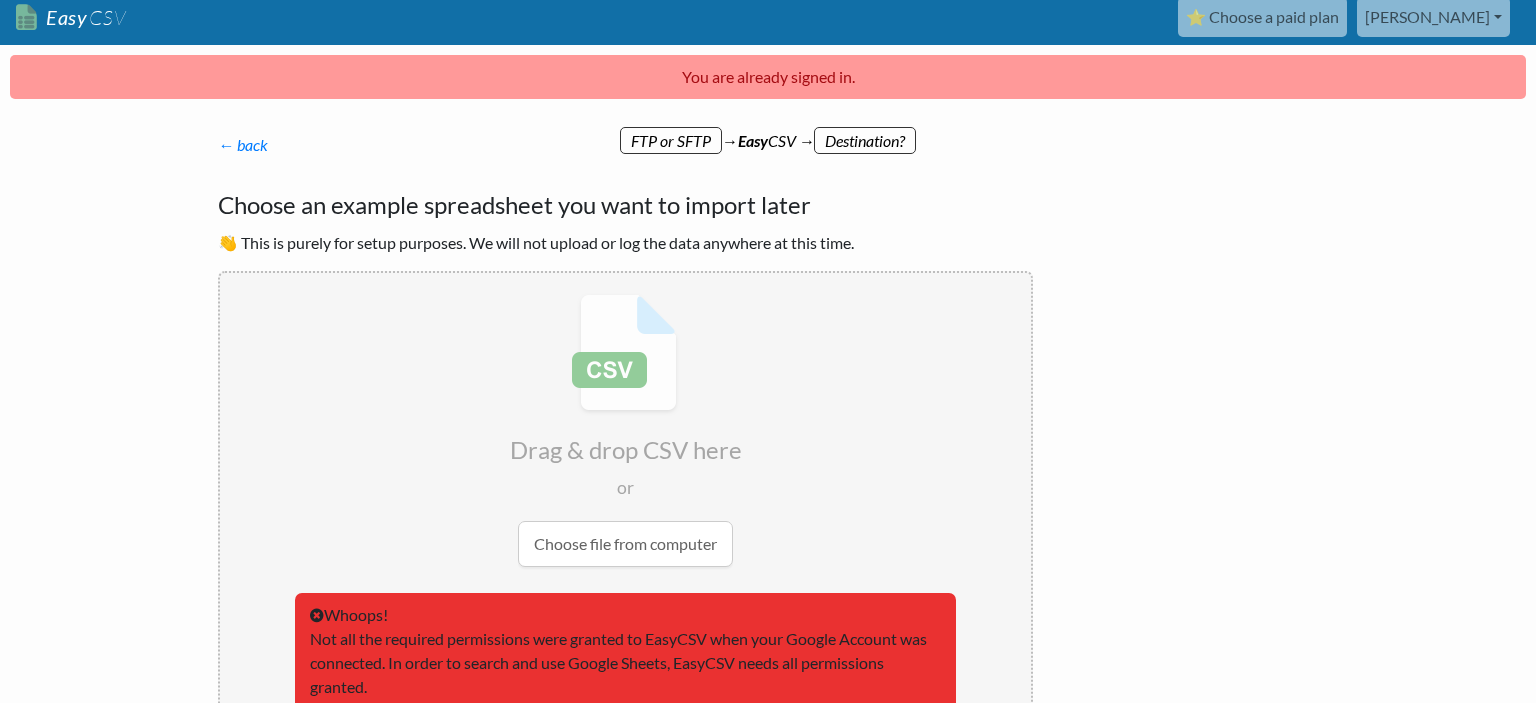 scroll, scrollTop: 0, scrollLeft: 0, axis: both 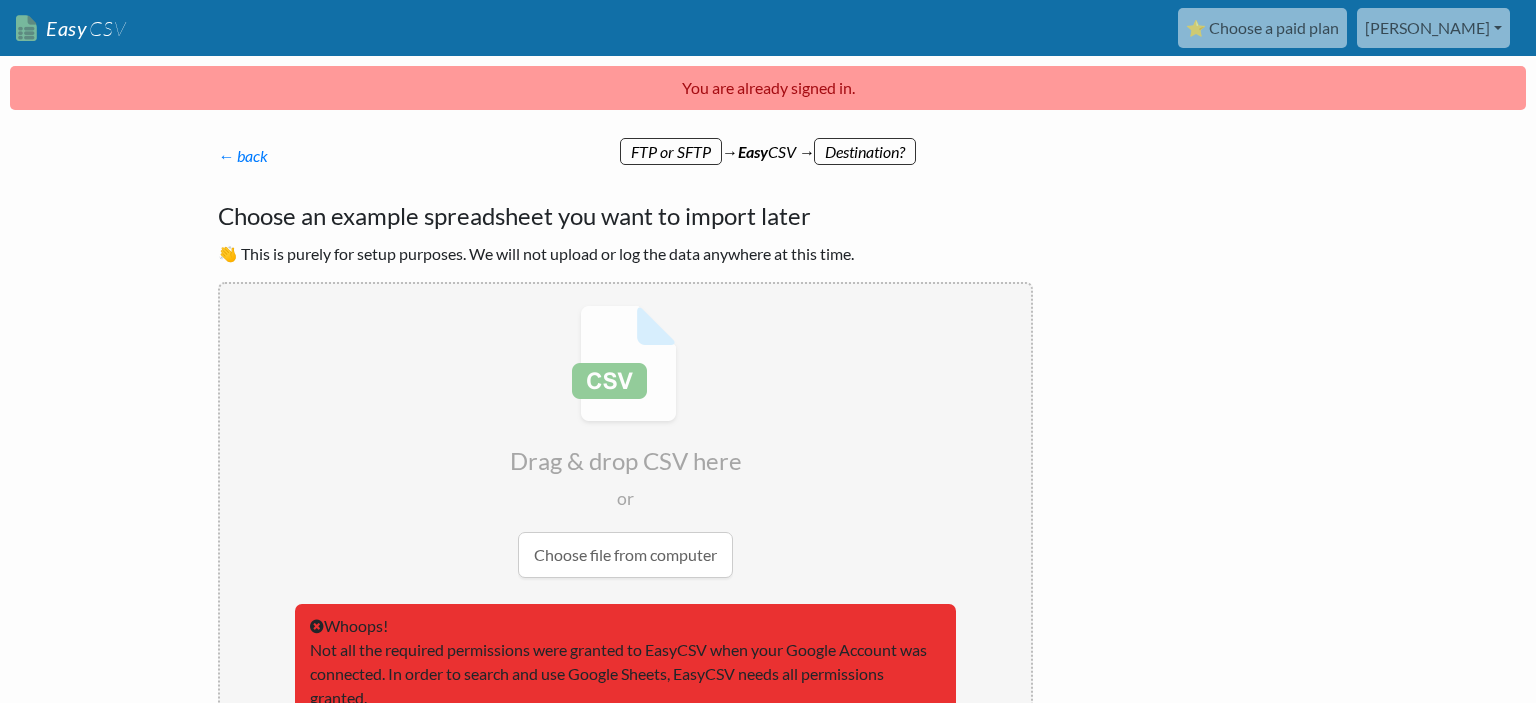 type on "ftp://hookipa.boards-and-more.com/" 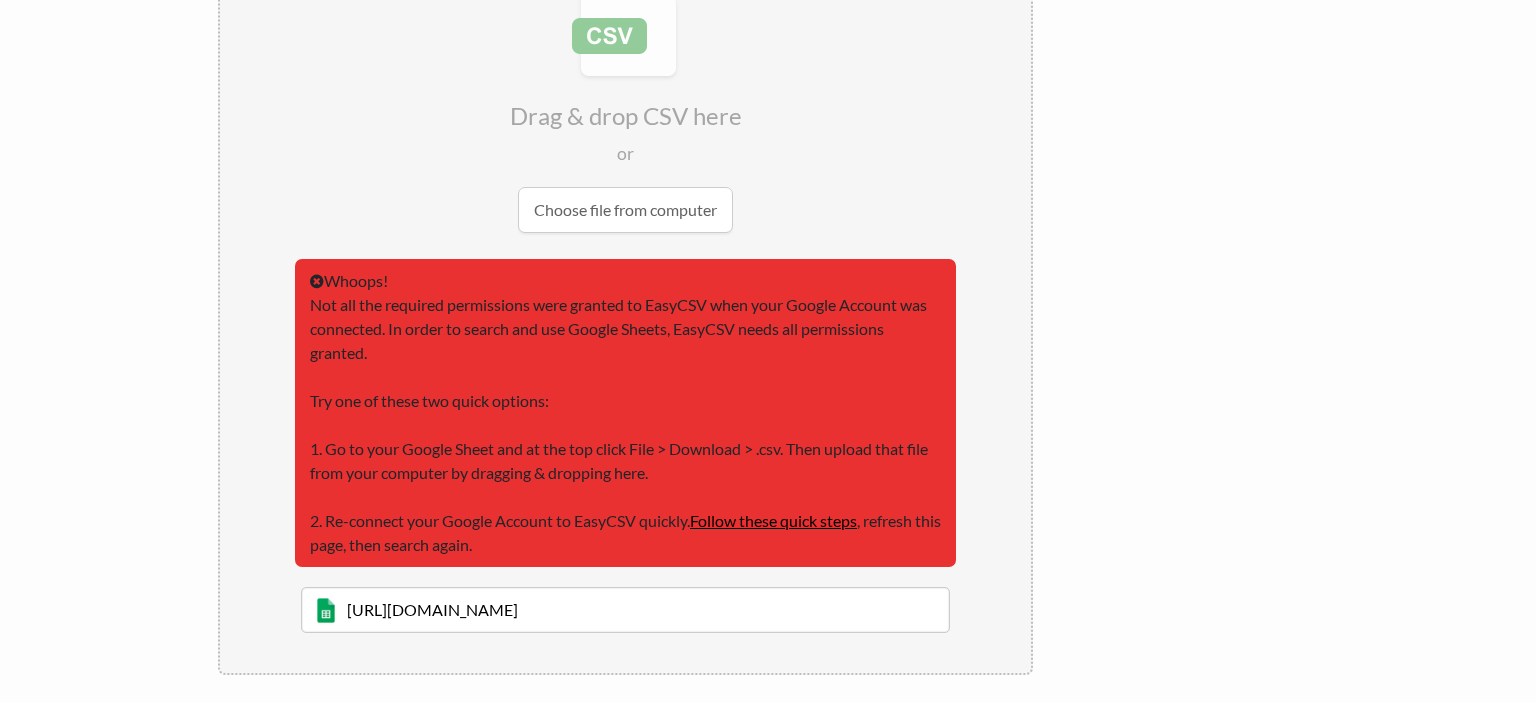 scroll, scrollTop: 460, scrollLeft: 0, axis: vertical 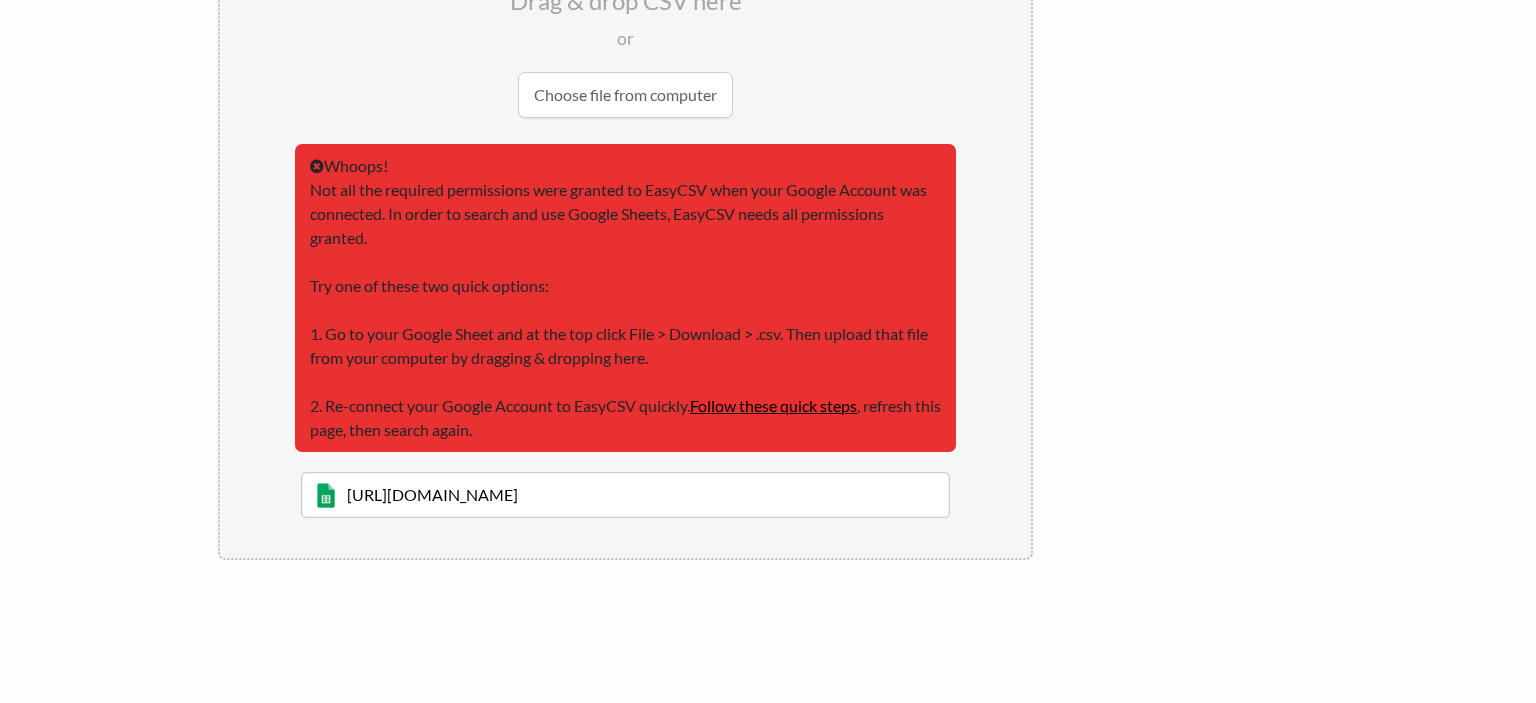 click on "← back   Thanks for signing up! Set up your Import Flow and Upload Page in 1 minute below :)
Where are your files or data coming from?
Choose where your files/data are coming. You will be able automate if you want by getting files & data from Emails, FTP / SFTP, or other sources on a schedule  -or-  when new files or ecommerce orders appear.
Upload Files
Email Attachments
Google Sheets
FTP or SFTP
Airtable
Google Drive
Dropbox
Microsoft OneDrive
Amazon S3
Box" at bounding box center (768, 197) 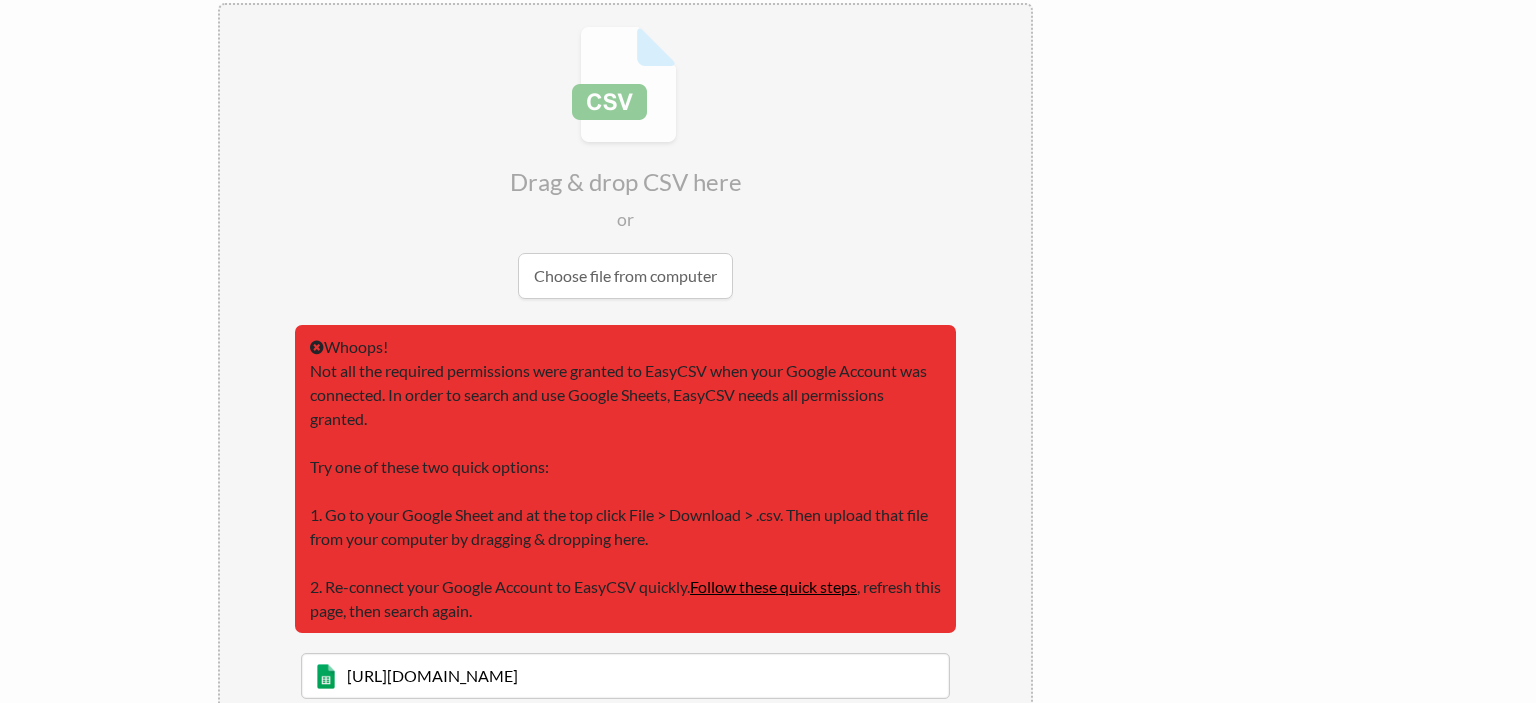 scroll, scrollTop: 277, scrollLeft: 0, axis: vertical 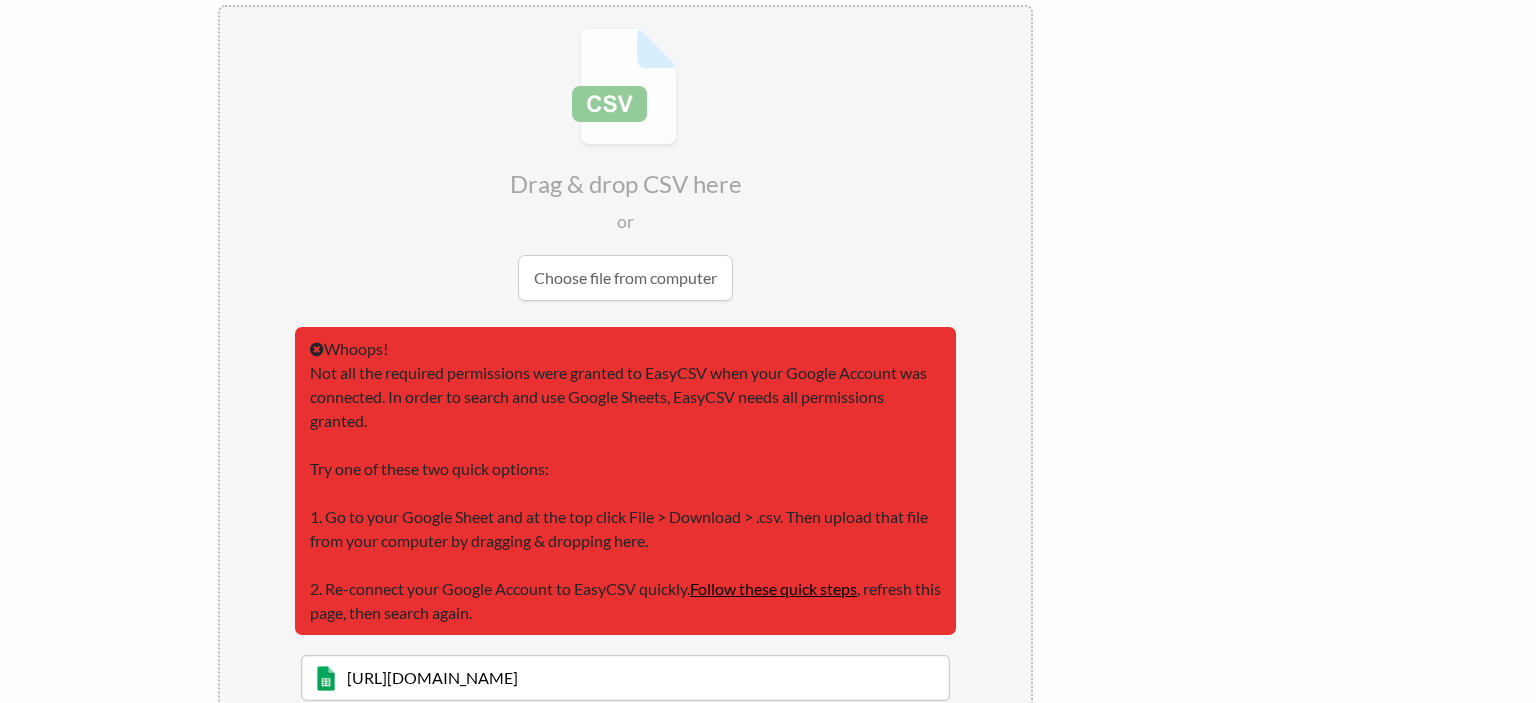 click at bounding box center [625, 164] 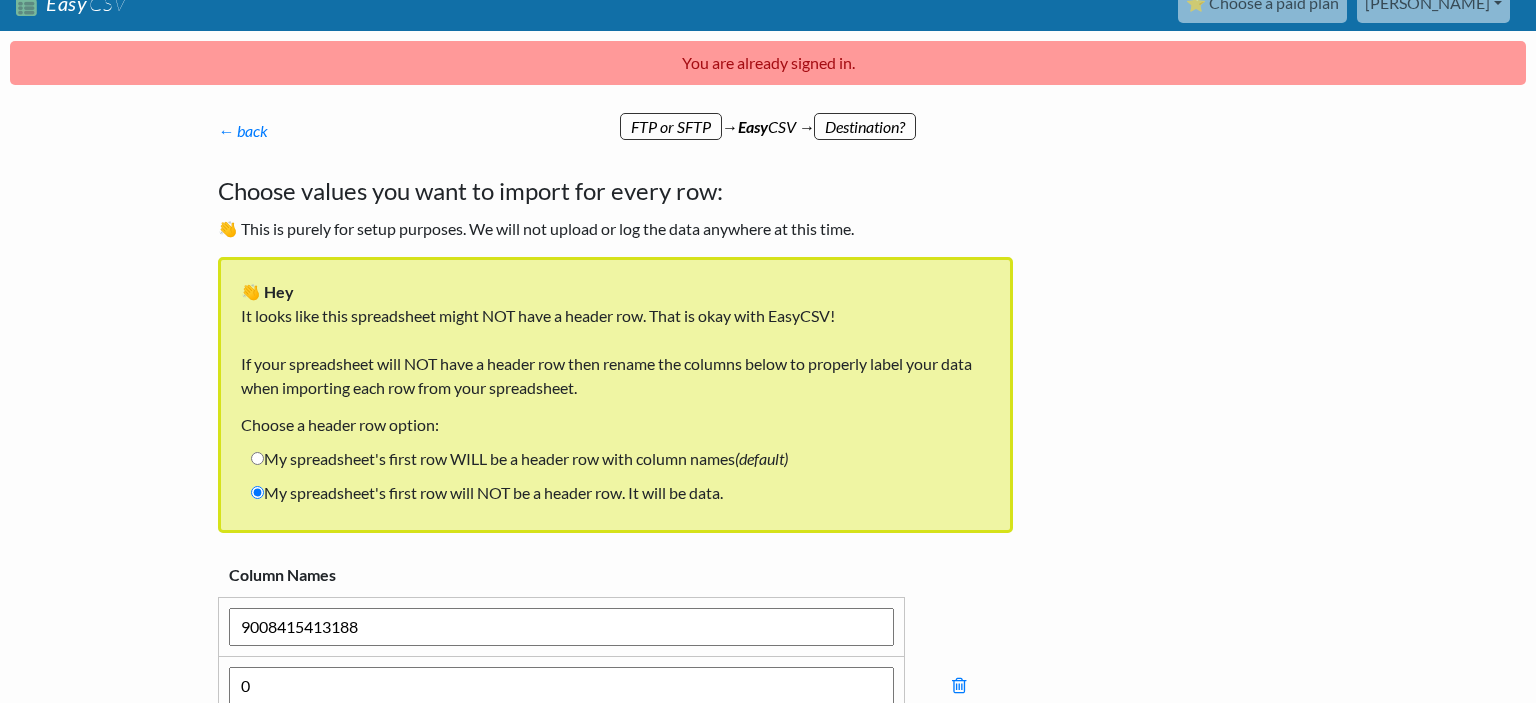 scroll, scrollTop: 24, scrollLeft: 0, axis: vertical 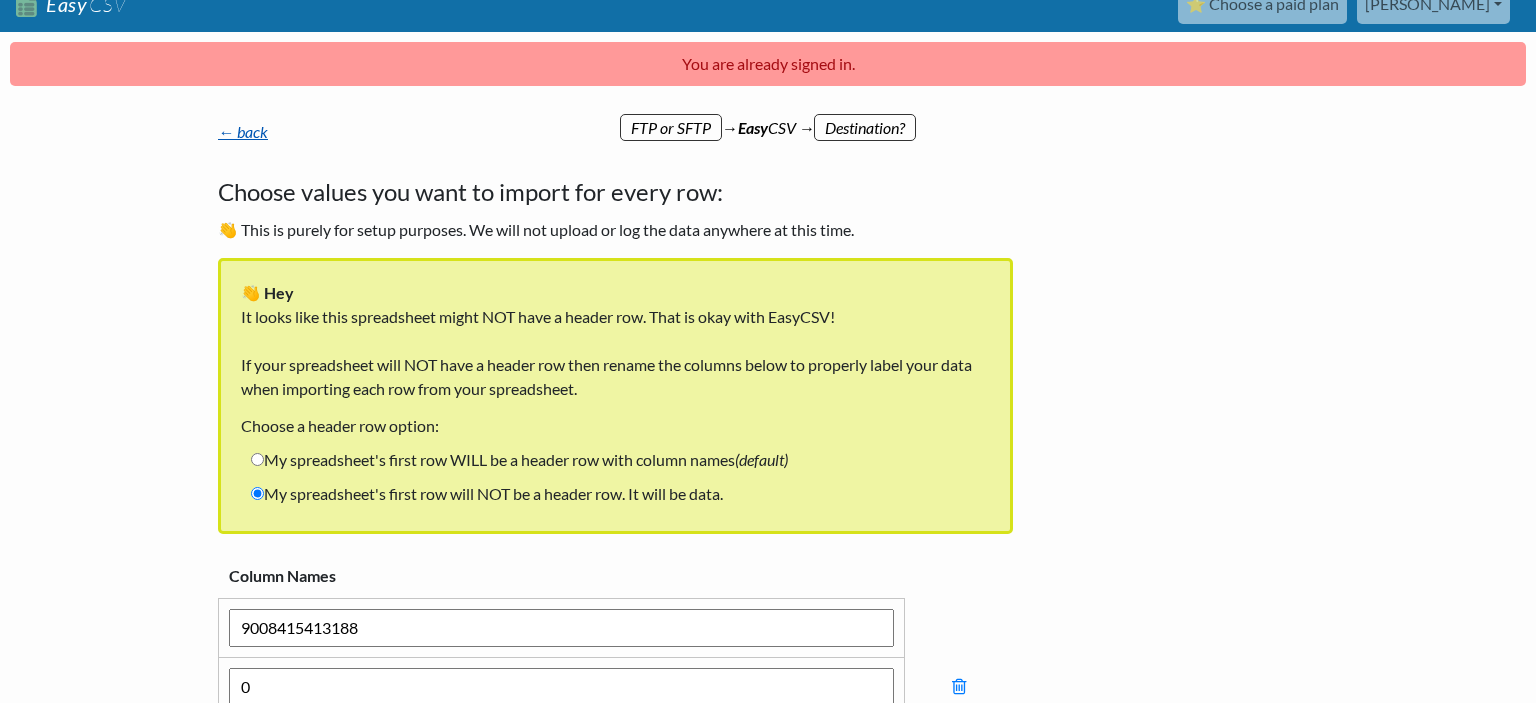 click on "← back" at bounding box center (243, 131) 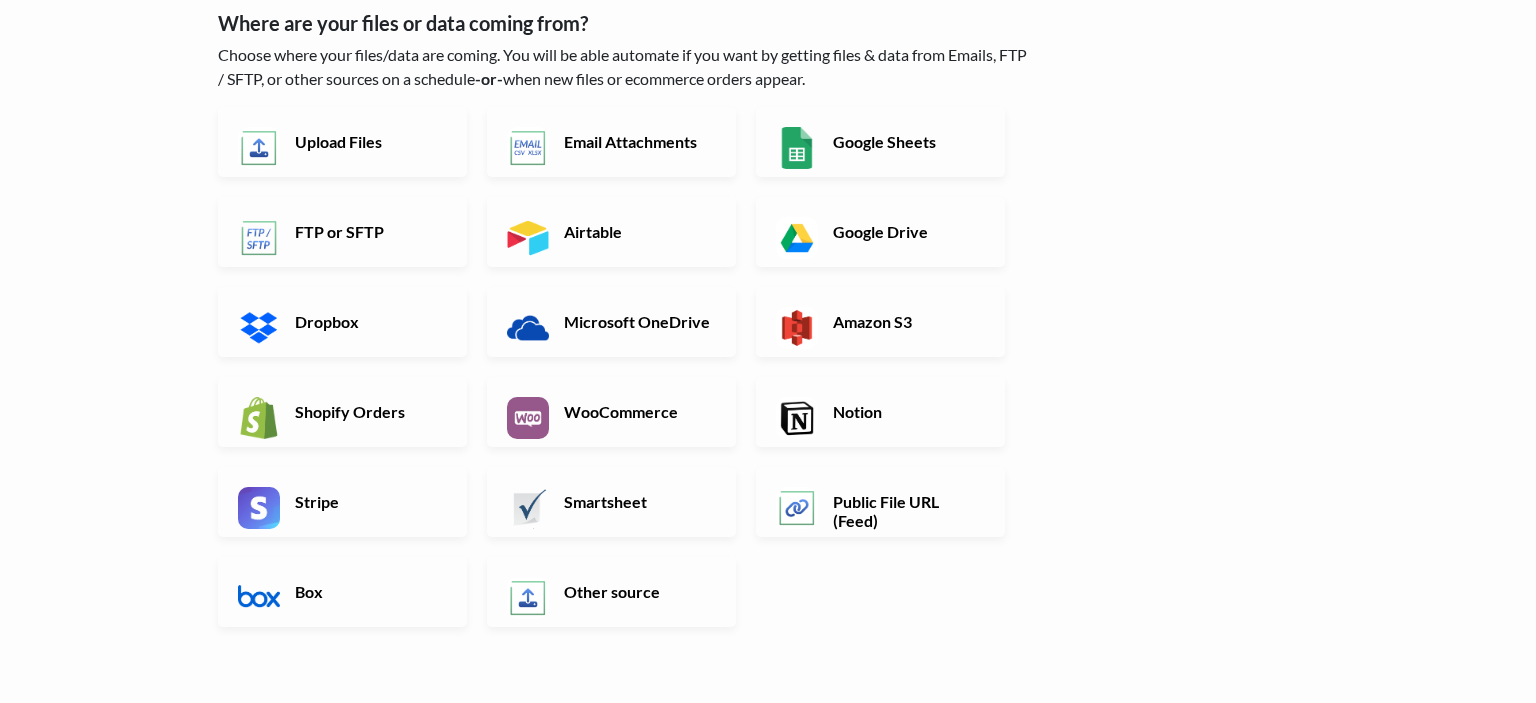 scroll, scrollTop: 117, scrollLeft: 0, axis: vertical 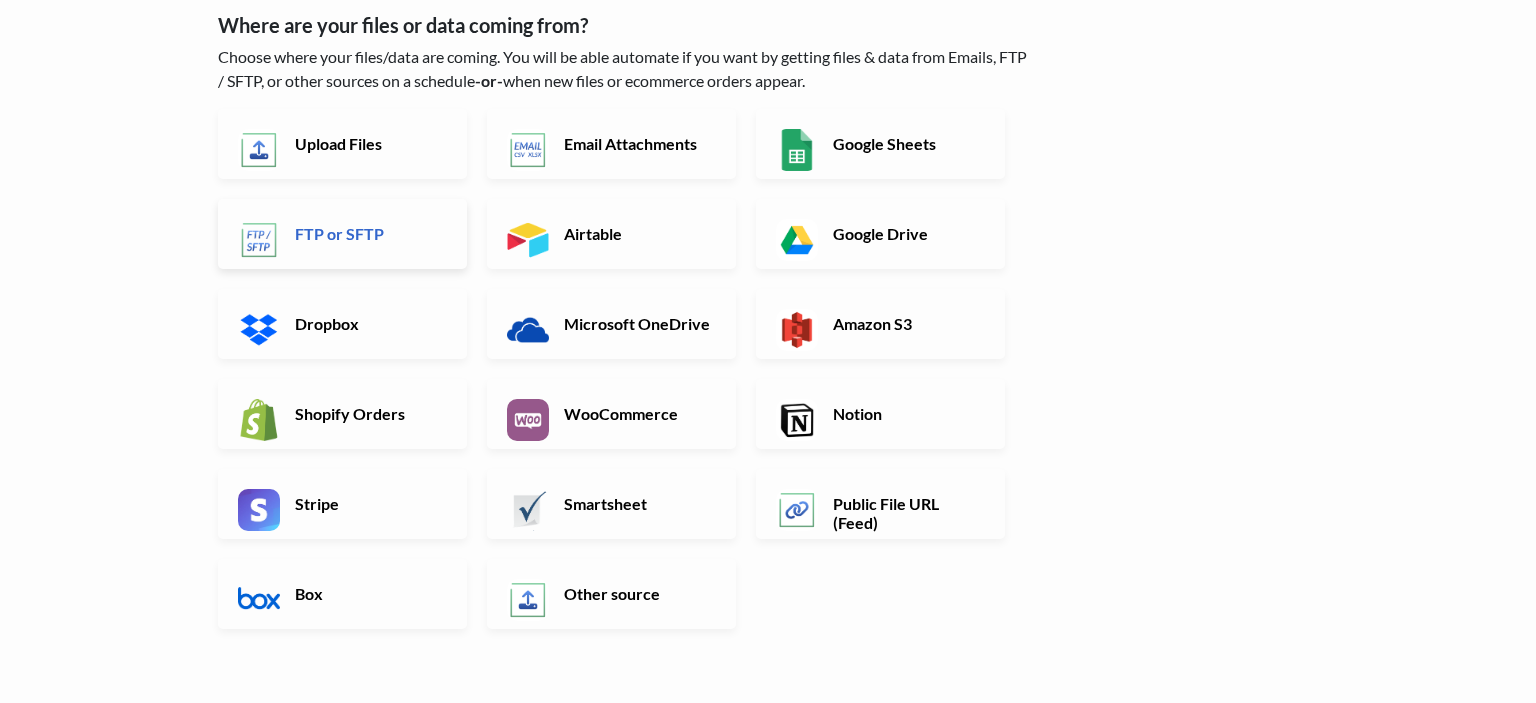 click on "FTP or SFTP" at bounding box center [368, 233] 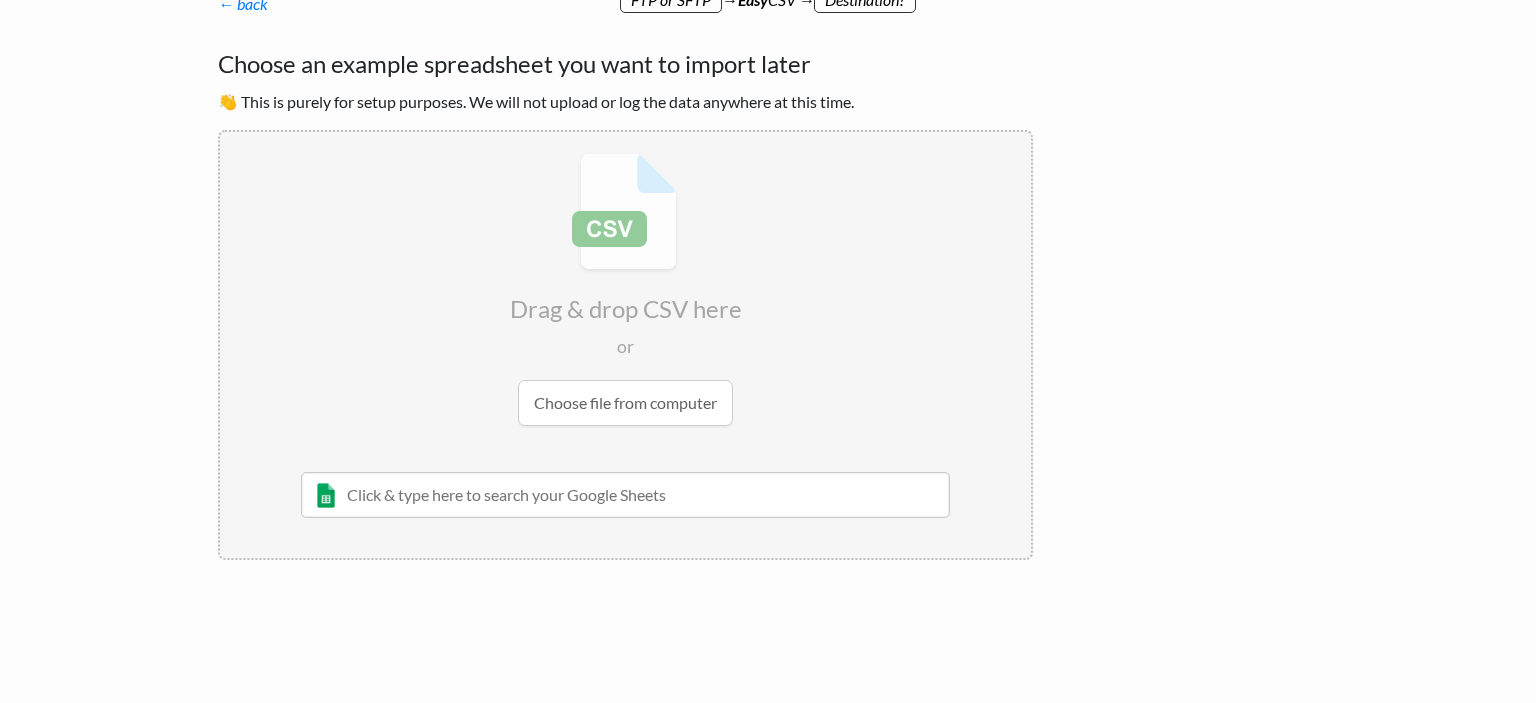scroll, scrollTop: 0, scrollLeft: 0, axis: both 